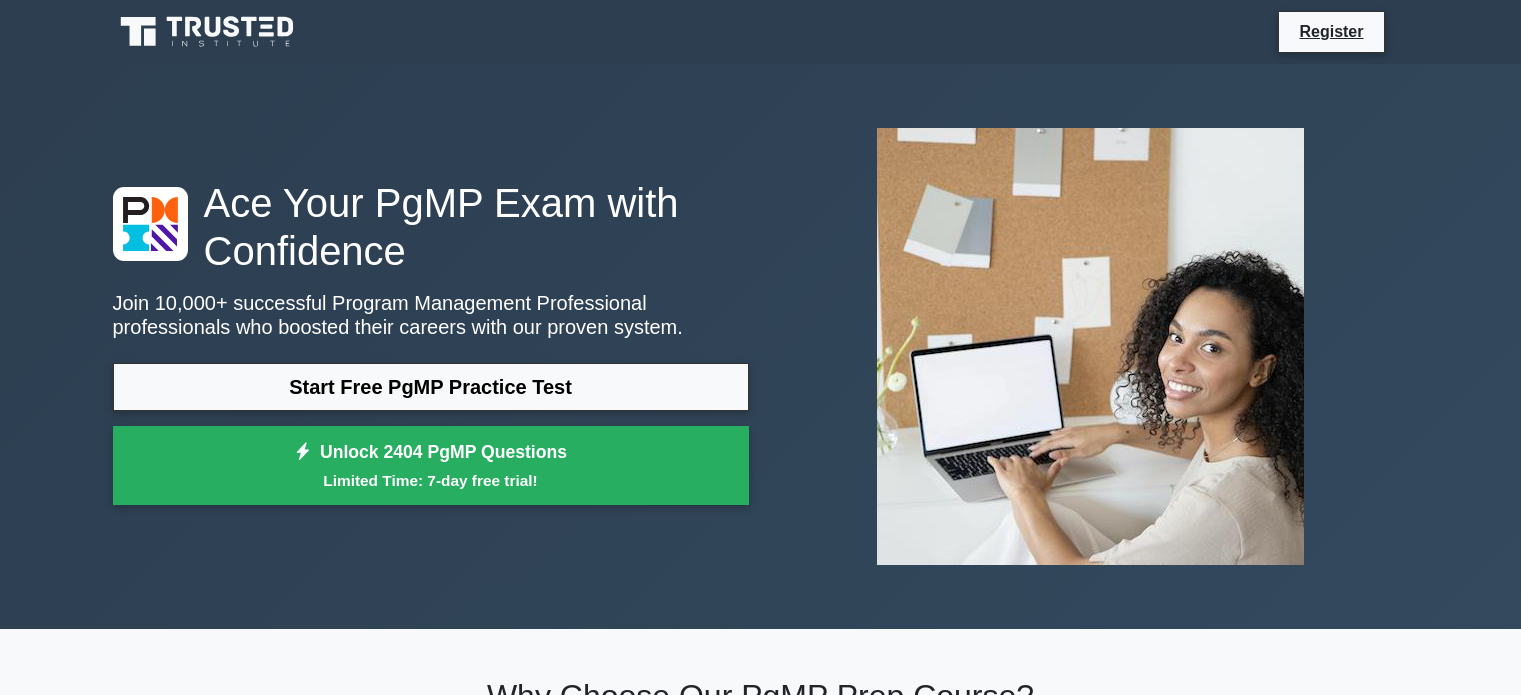 scroll, scrollTop: 0, scrollLeft: 0, axis: both 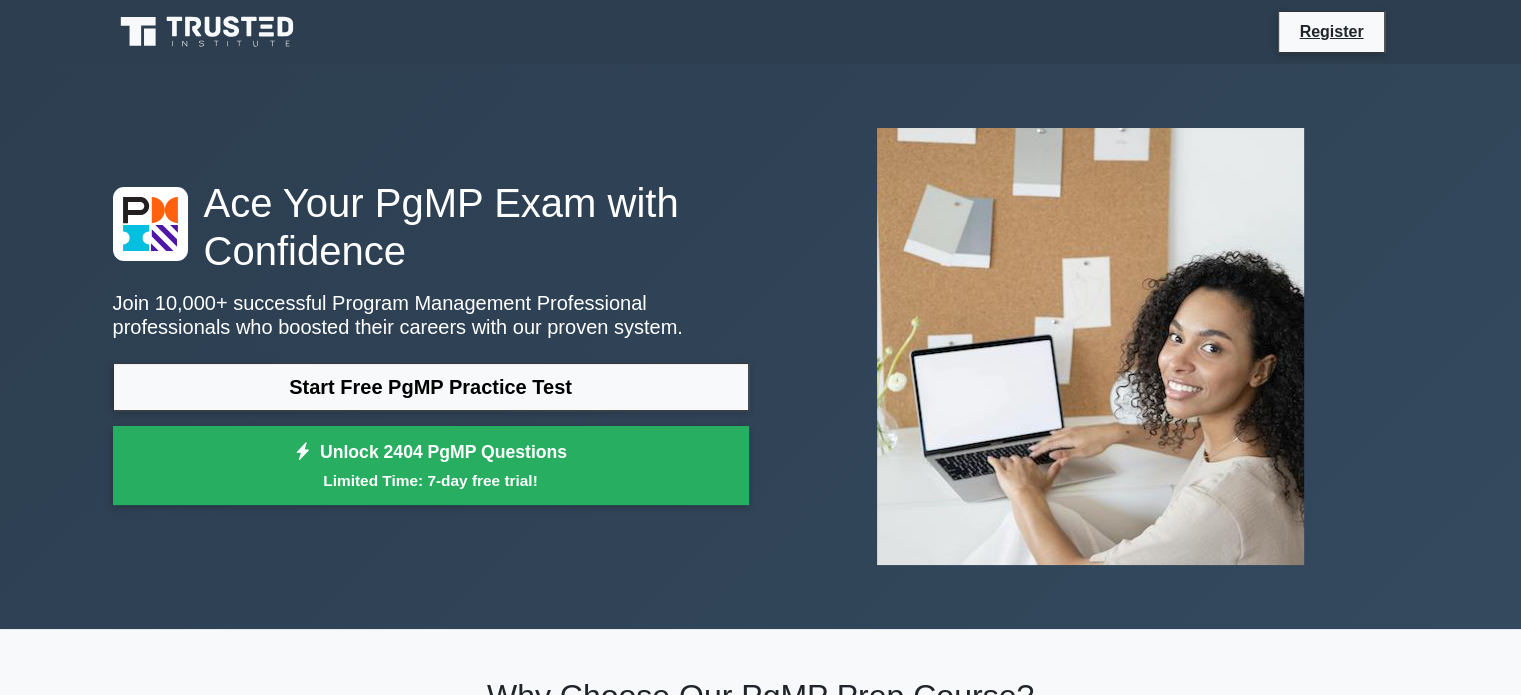 click on "Register" at bounding box center (760, 2338) 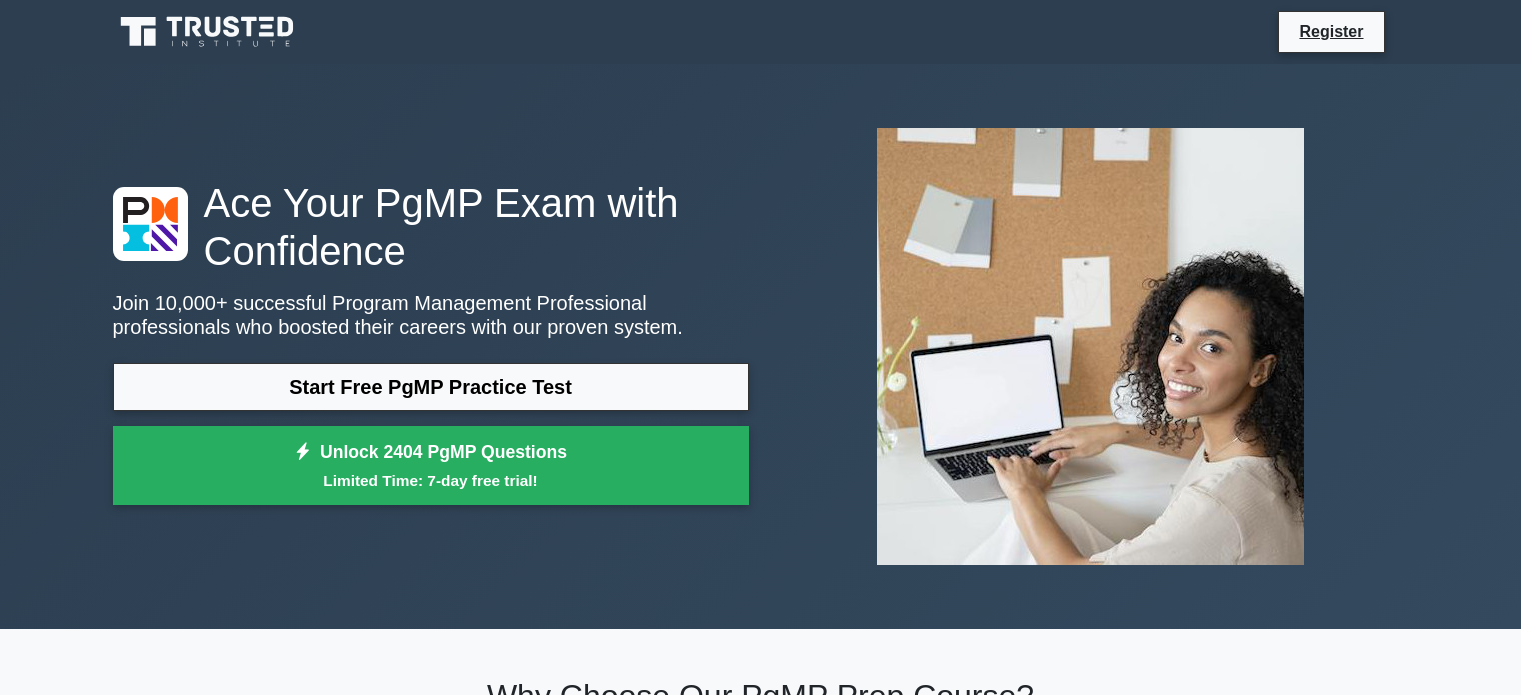 scroll, scrollTop: 0, scrollLeft: 0, axis: both 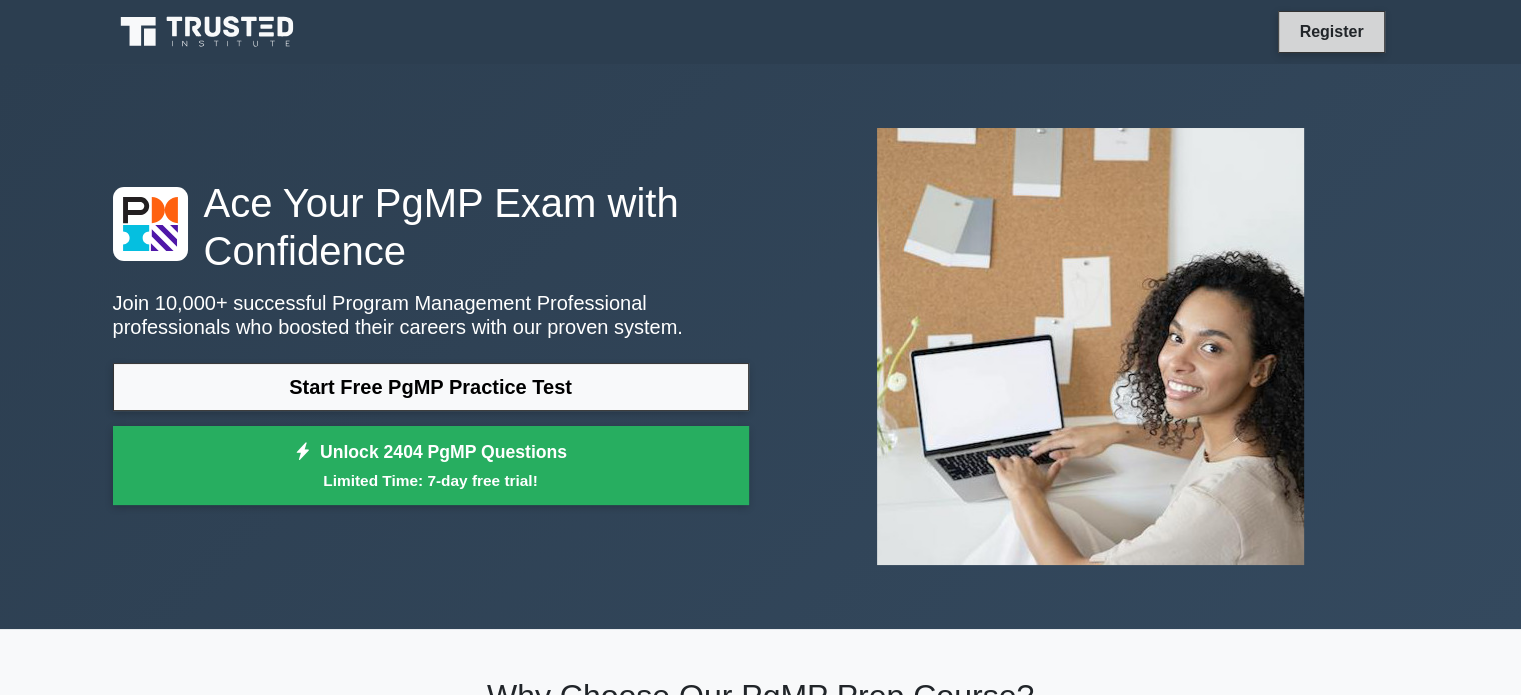 click on "Register" at bounding box center (1331, 31) 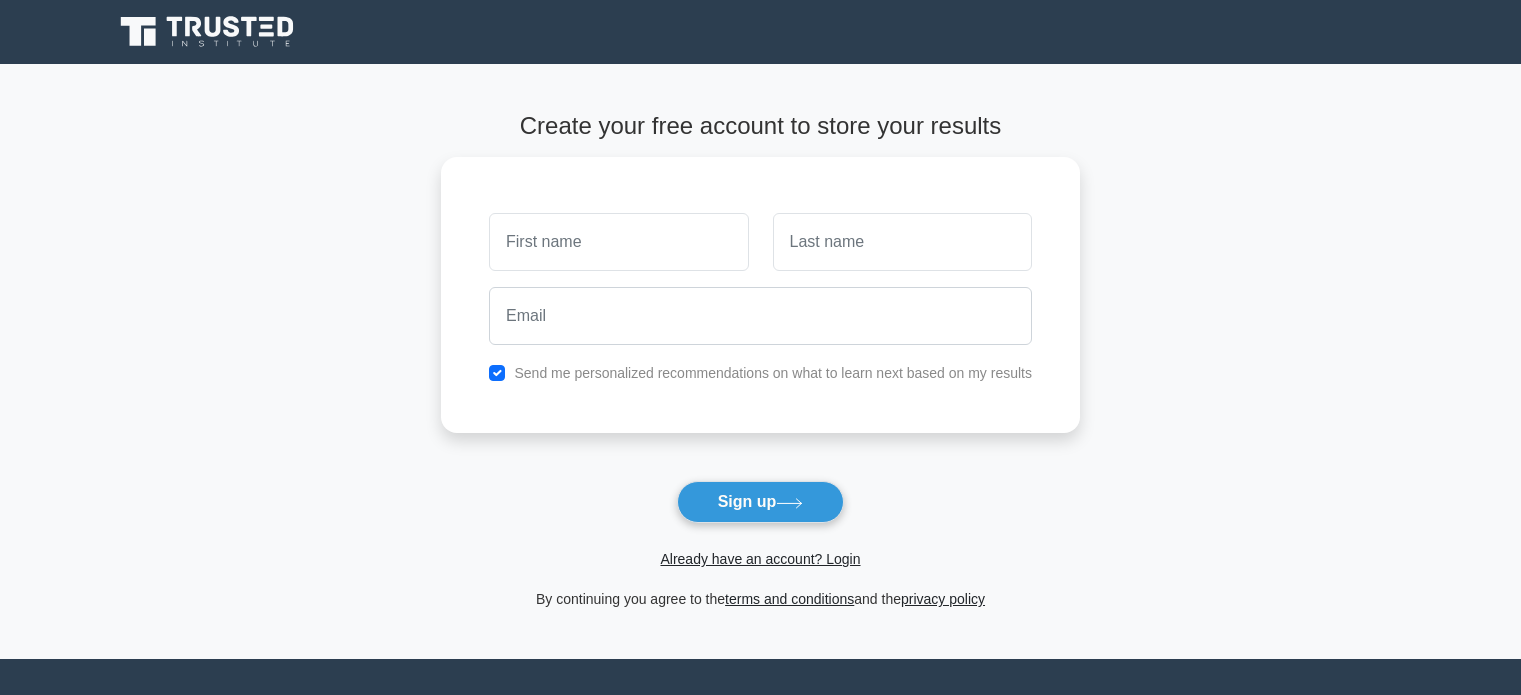 scroll, scrollTop: 0, scrollLeft: 0, axis: both 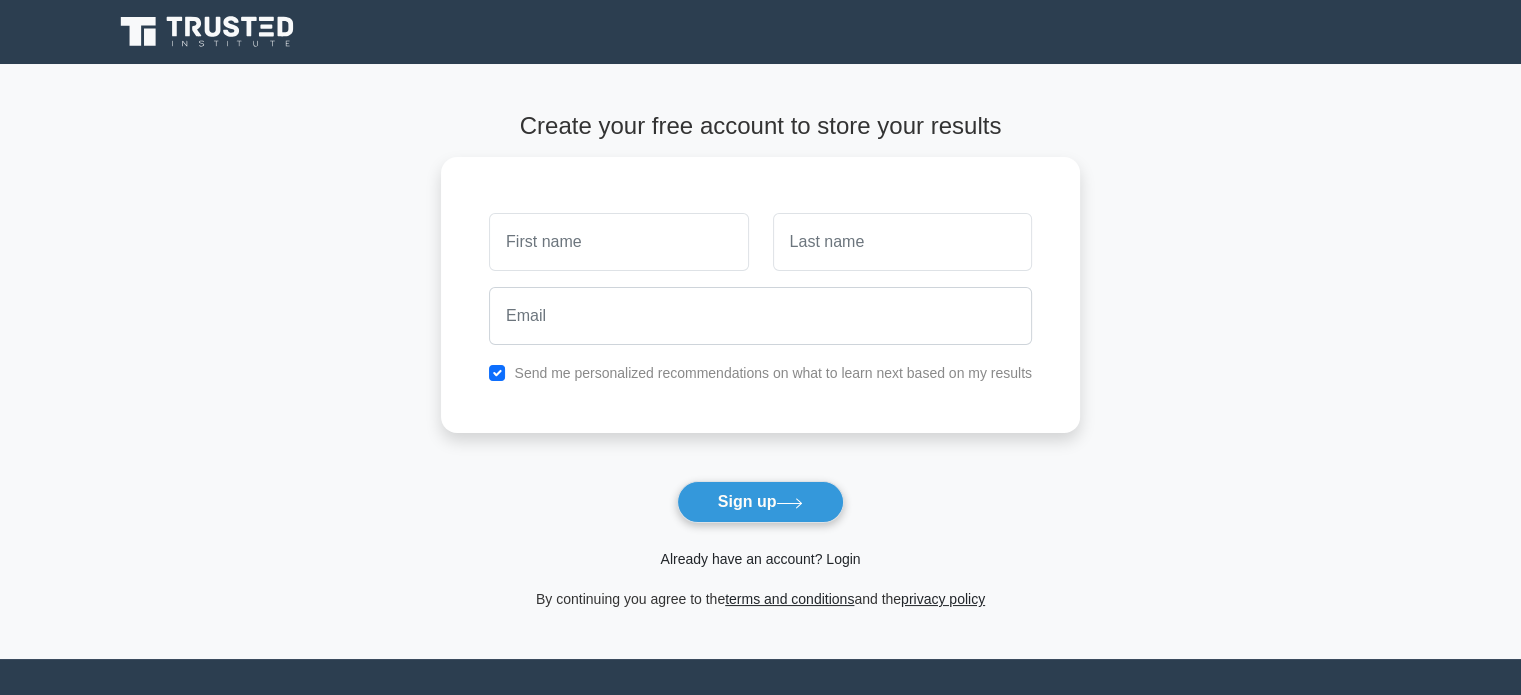 click on "Already have an account? Login" at bounding box center (760, 559) 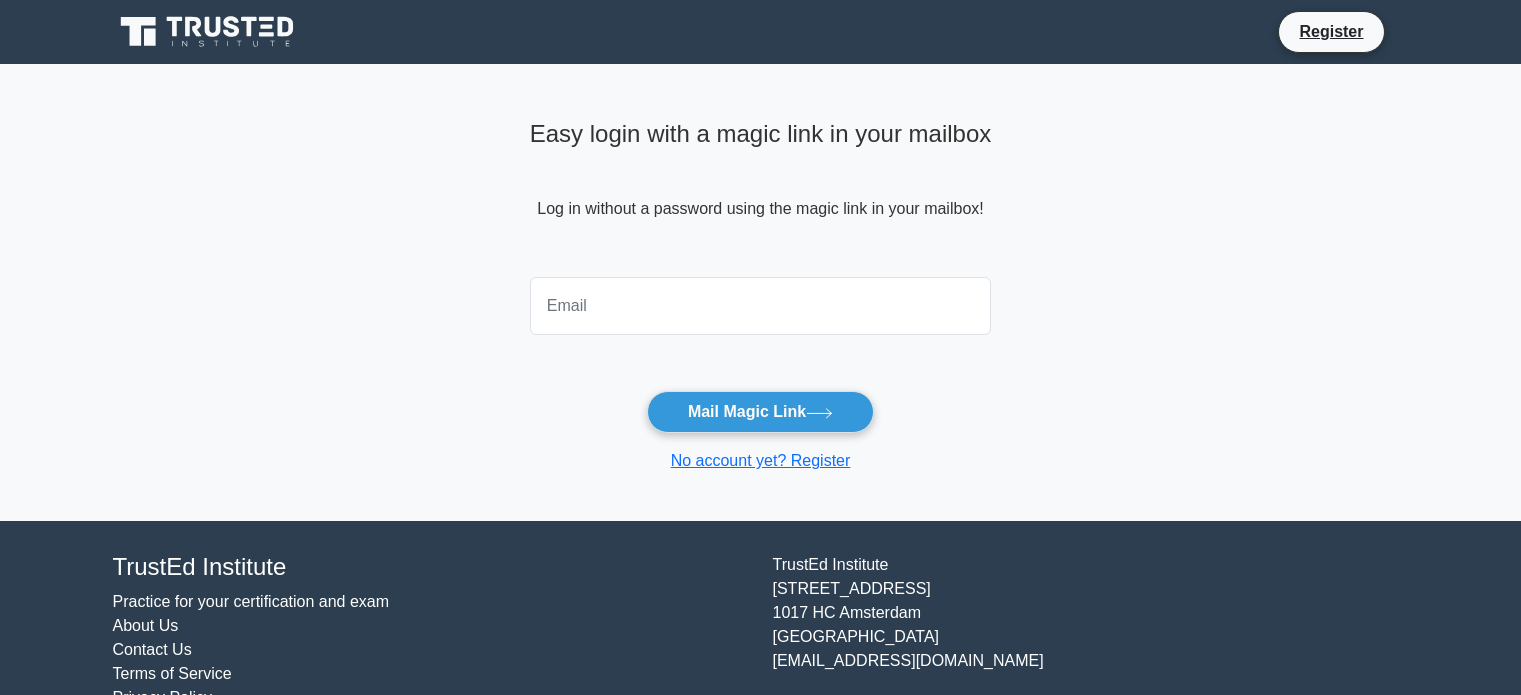scroll, scrollTop: 0, scrollLeft: 0, axis: both 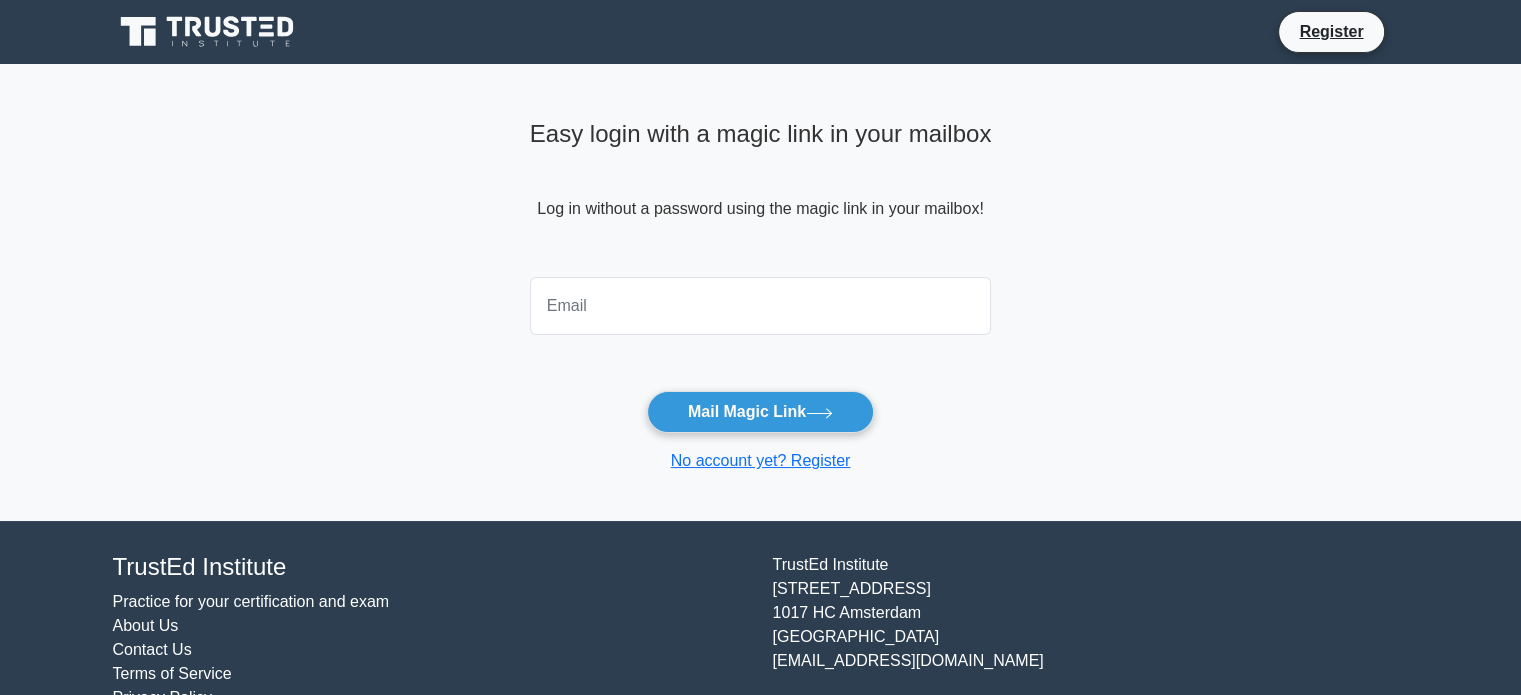 click at bounding box center [761, 306] 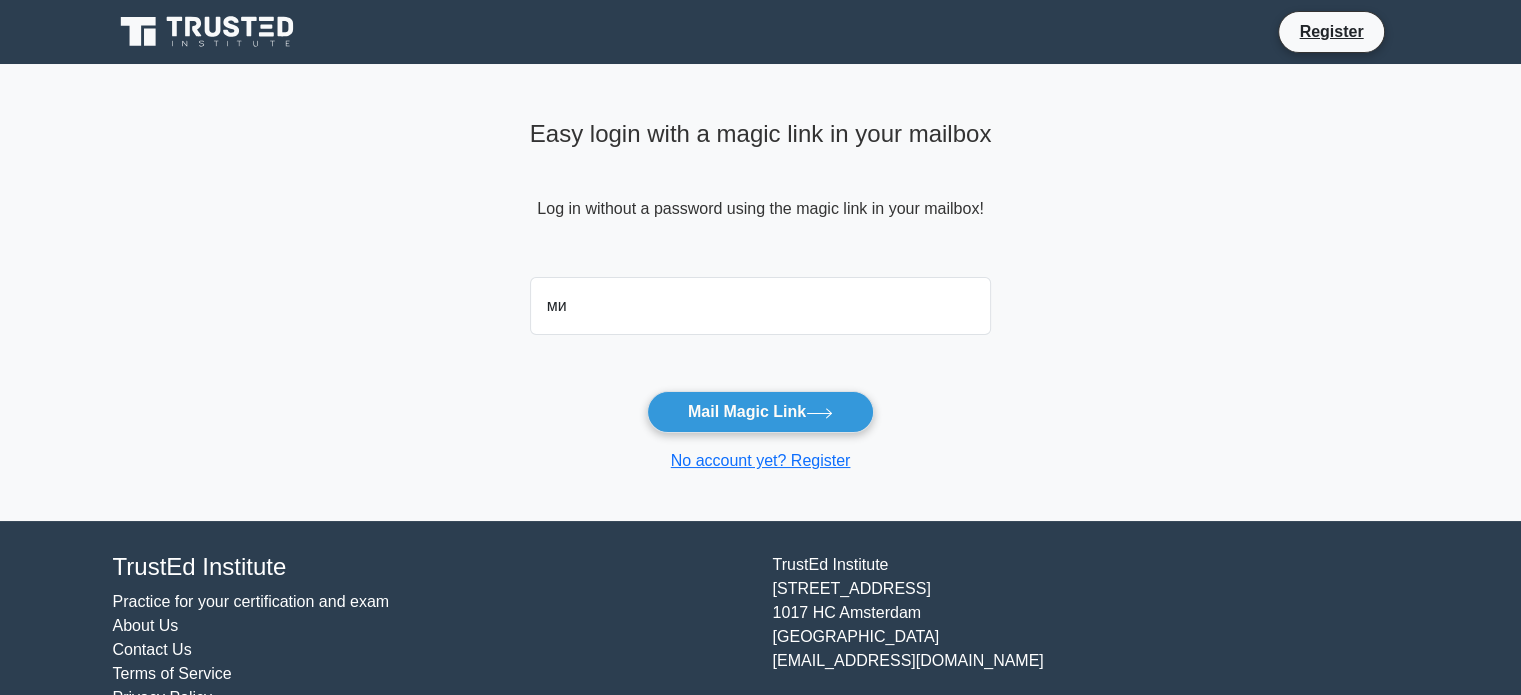 type on "м" 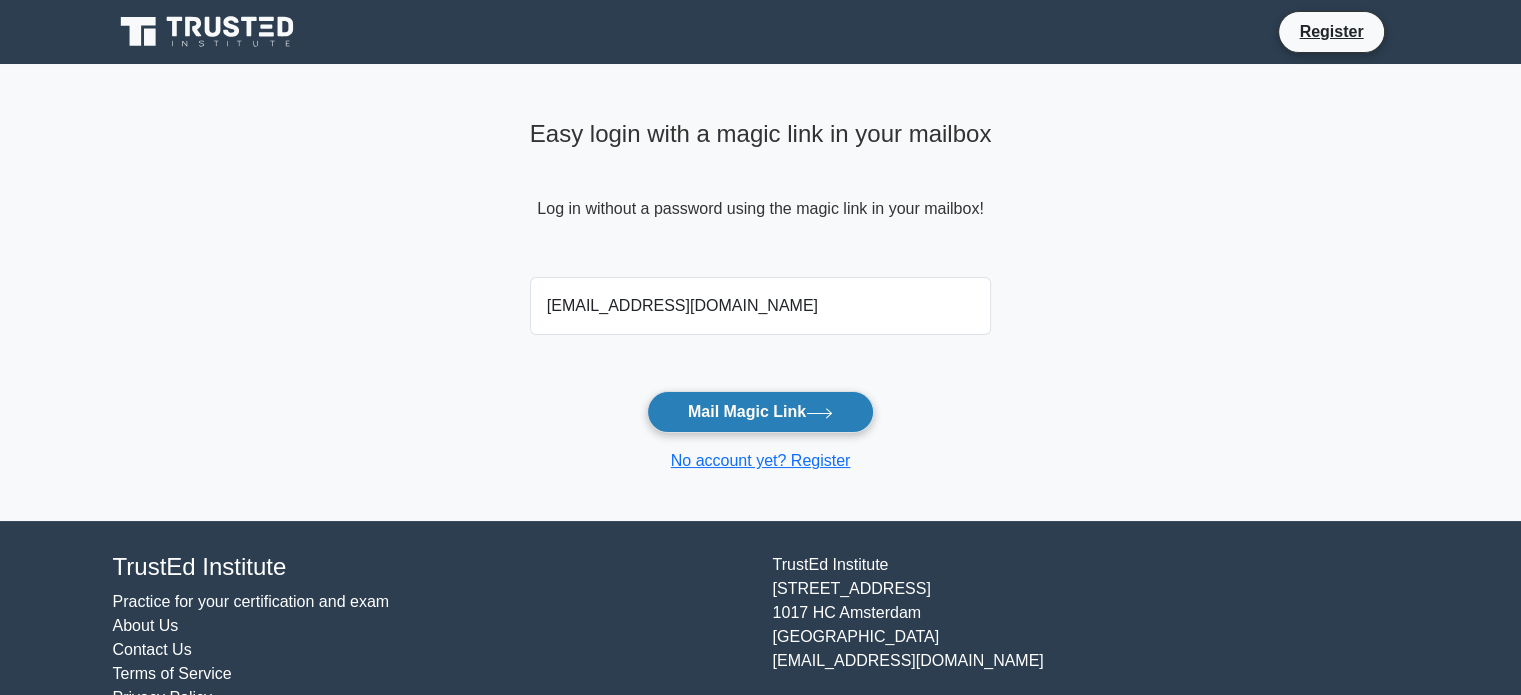 type on "vbondar81@gmail.com" 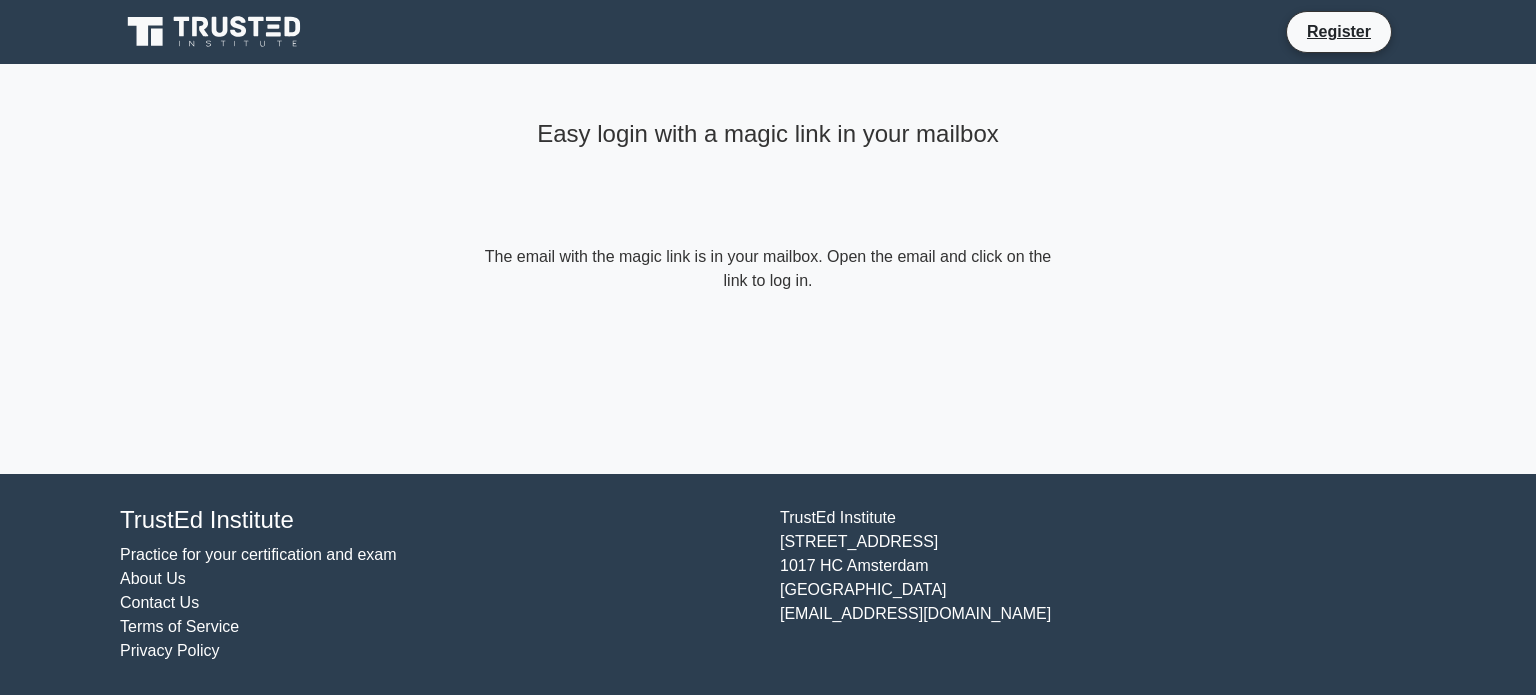 scroll, scrollTop: 0, scrollLeft: 0, axis: both 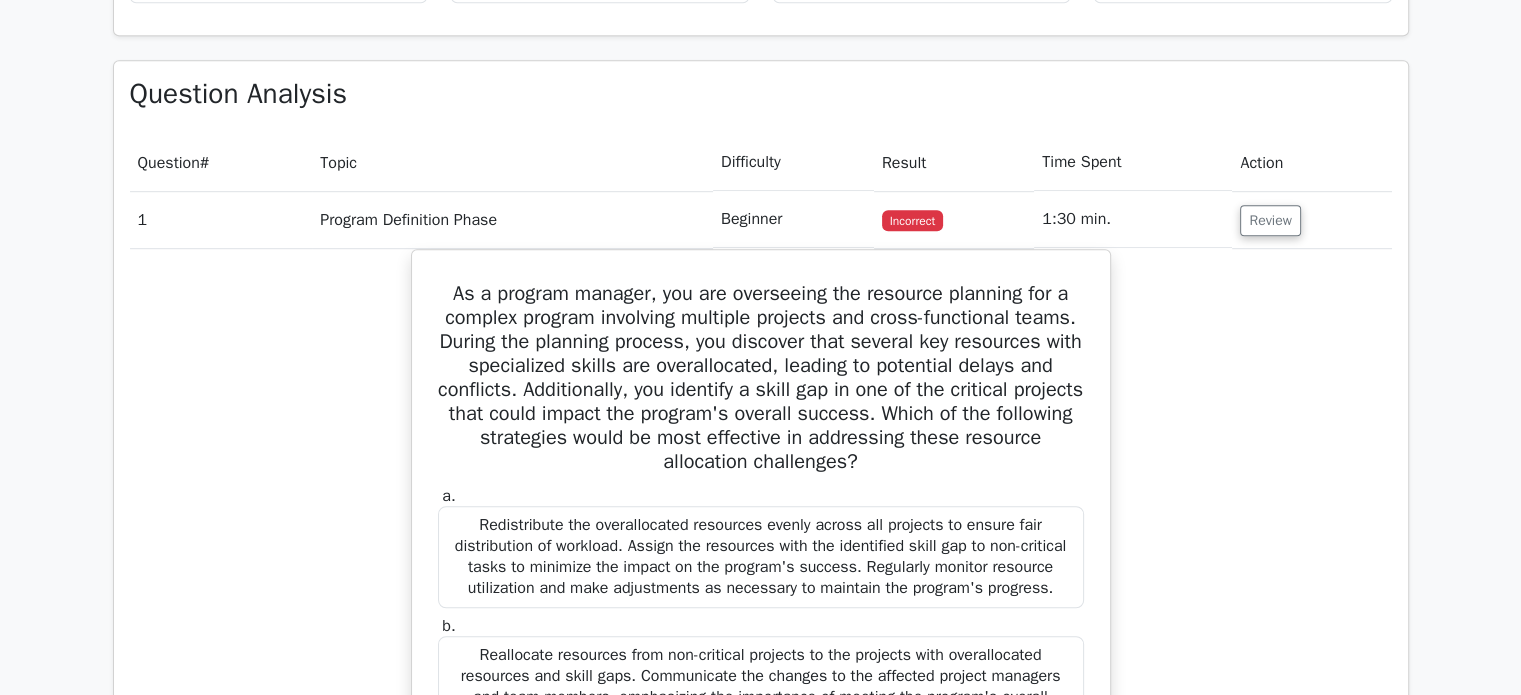 drag, startPoint x: 1525, startPoint y: 79, endPoint x: 1535, endPoint y: 291, distance: 212.23572 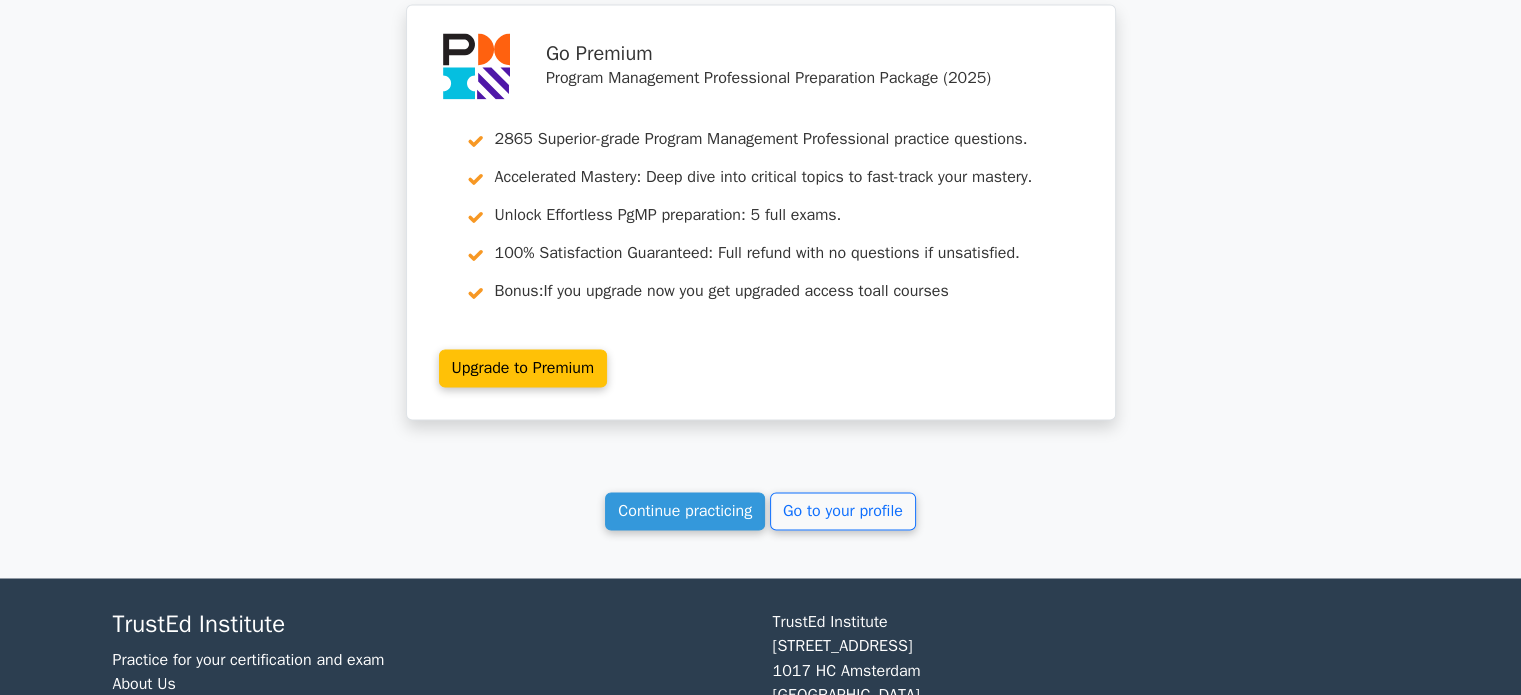 scroll, scrollTop: 3169, scrollLeft: 0, axis: vertical 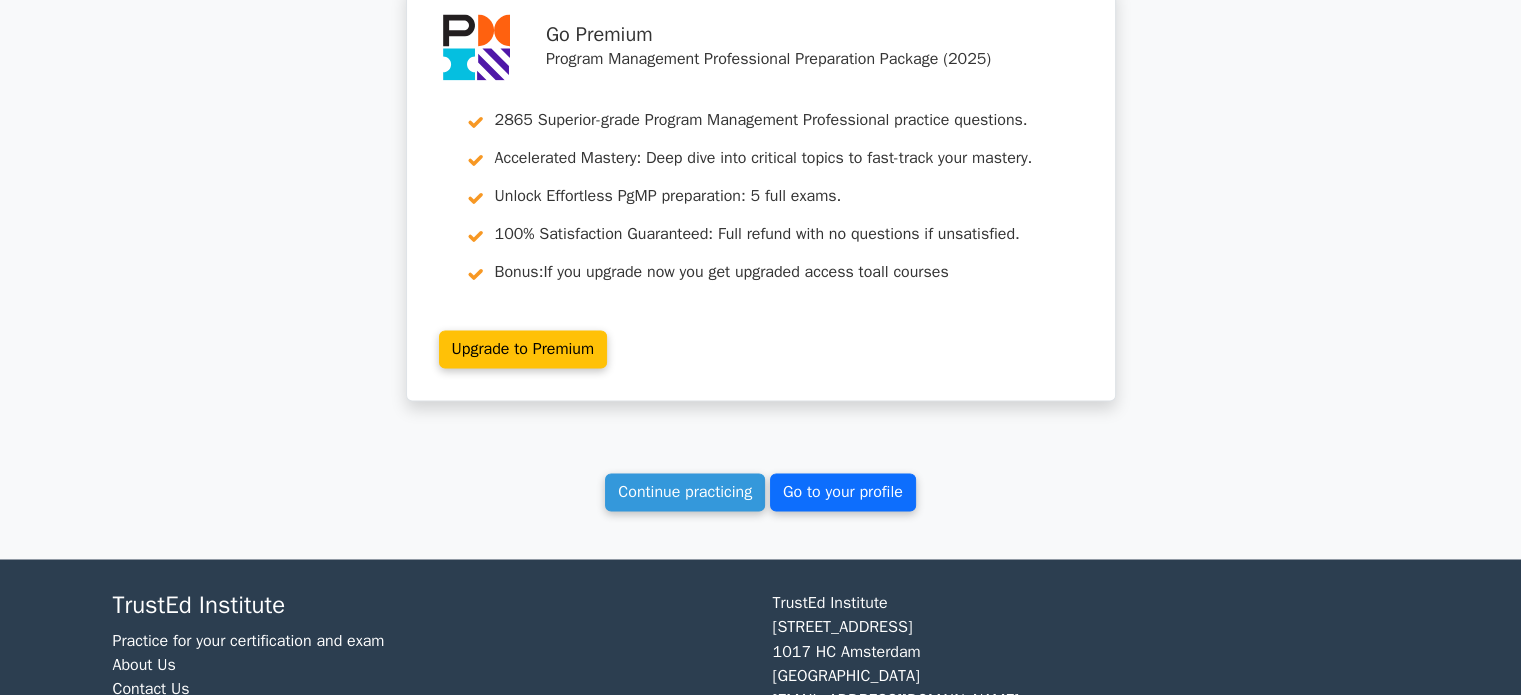 click on "Go to your profile" at bounding box center (843, 492) 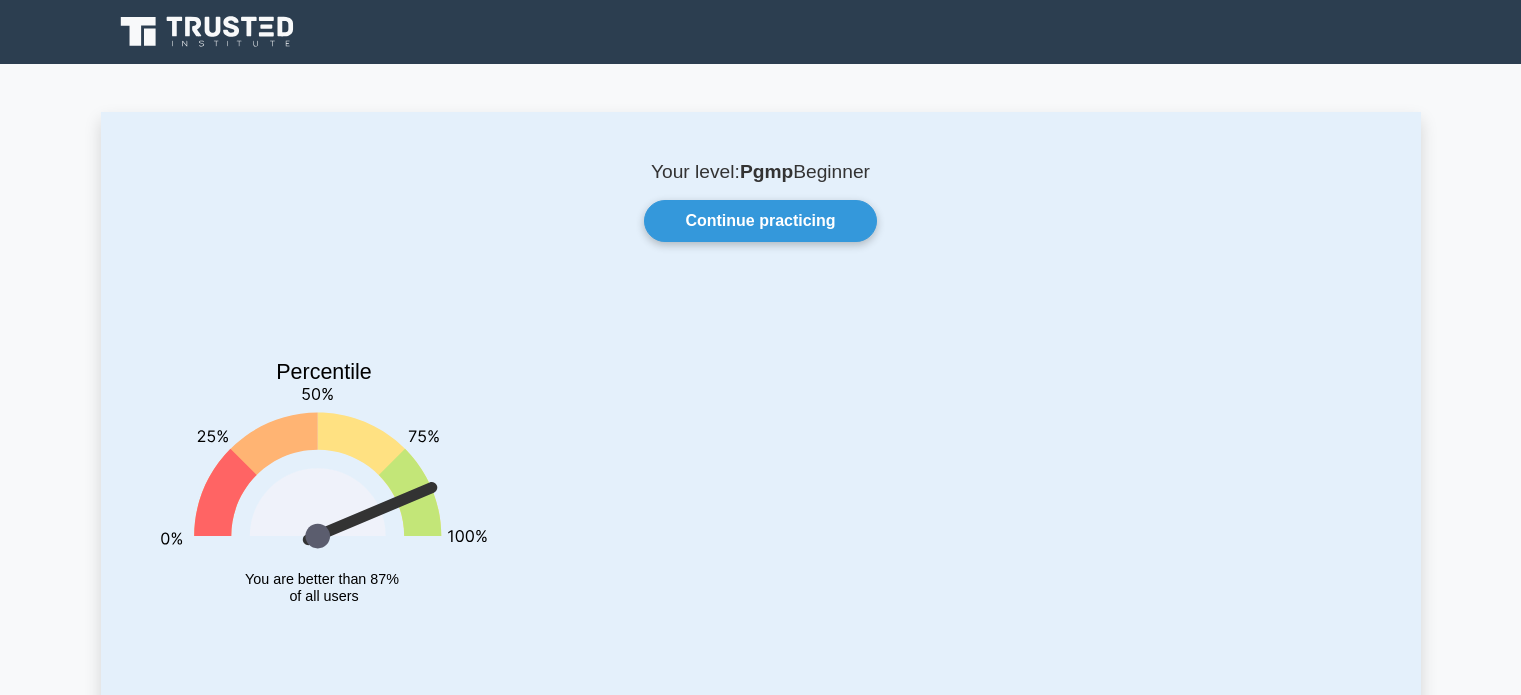 scroll, scrollTop: 0, scrollLeft: 0, axis: both 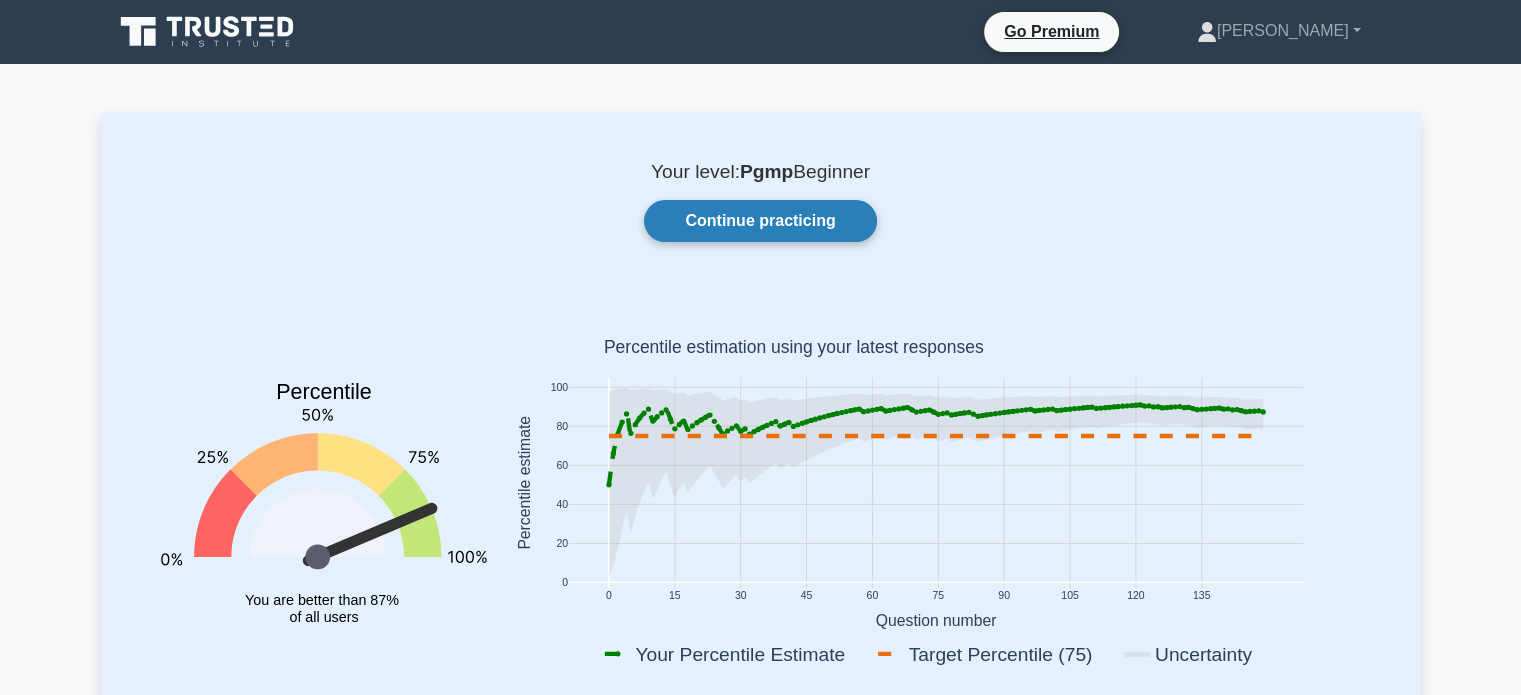 click on "Continue practicing" at bounding box center (760, 221) 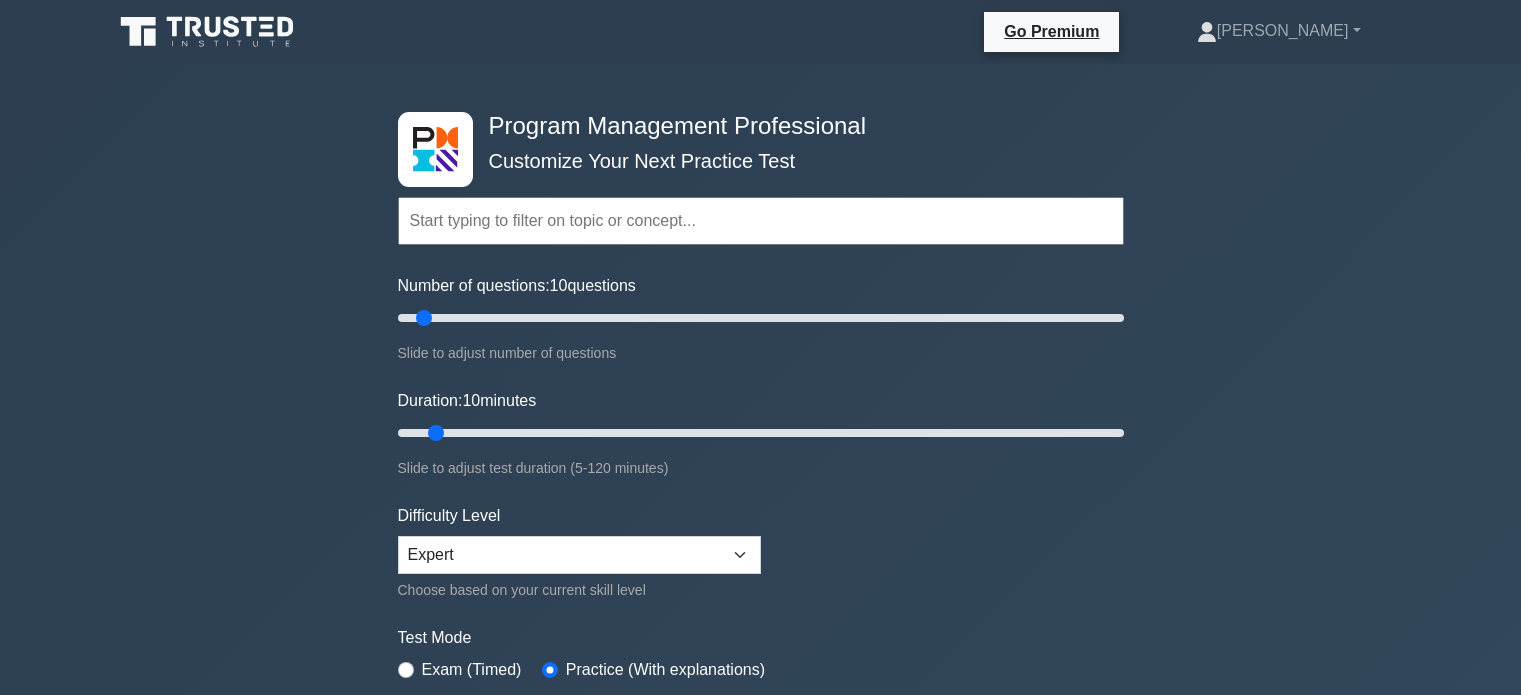scroll, scrollTop: 0, scrollLeft: 0, axis: both 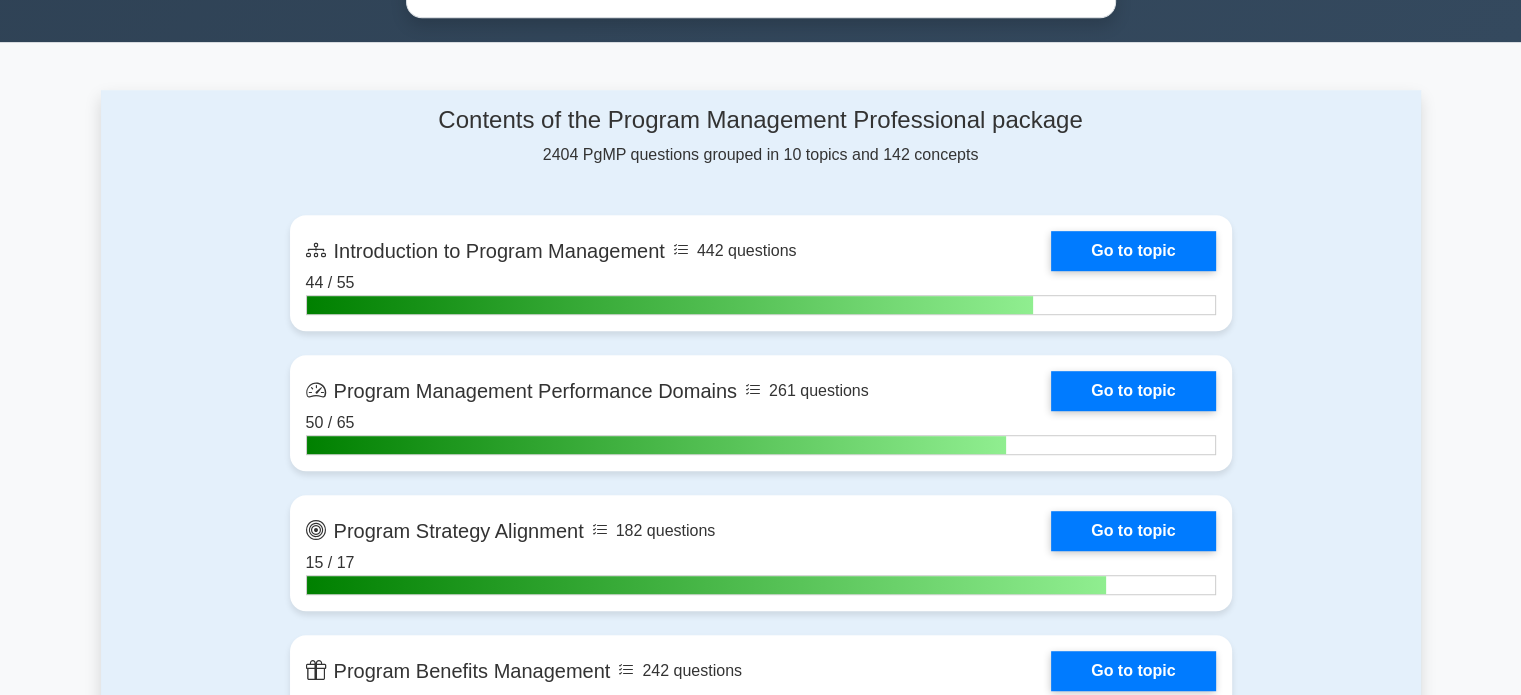 click on "Contents of the Program Management Professional package
2404 PgMP questions grouped in 10 topics and 142 concepts
Introduction to Program Management
442 questions
Go to topic
44 / 55" at bounding box center (761, 860) 